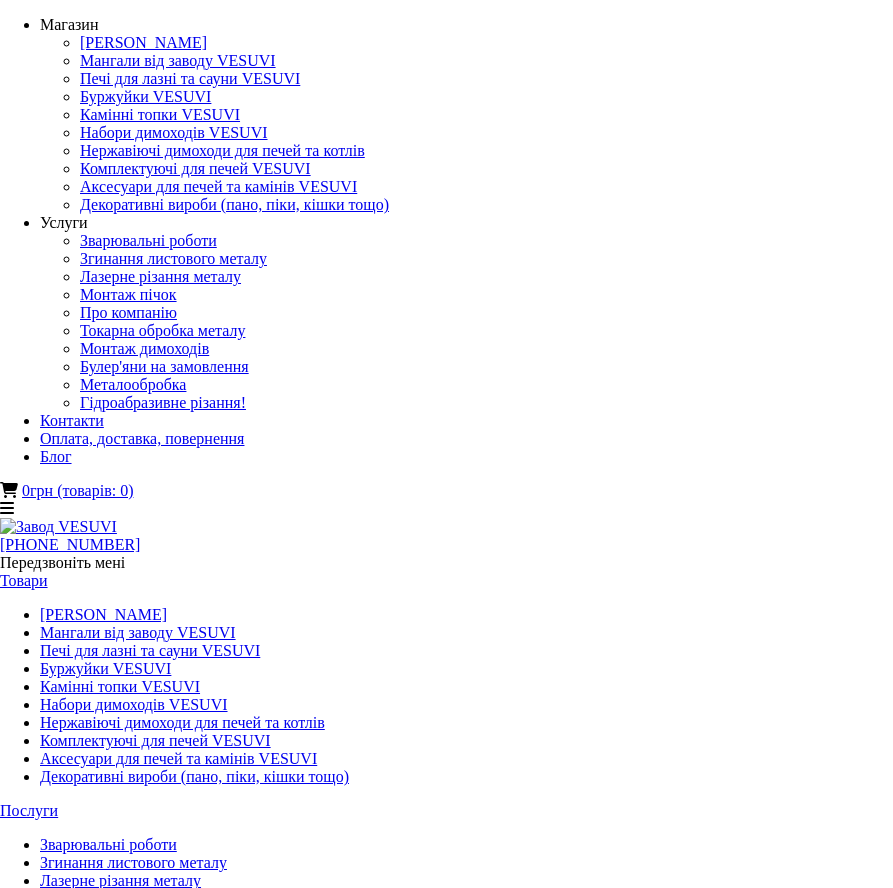 scroll, scrollTop: 0, scrollLeft: 0, axis: both 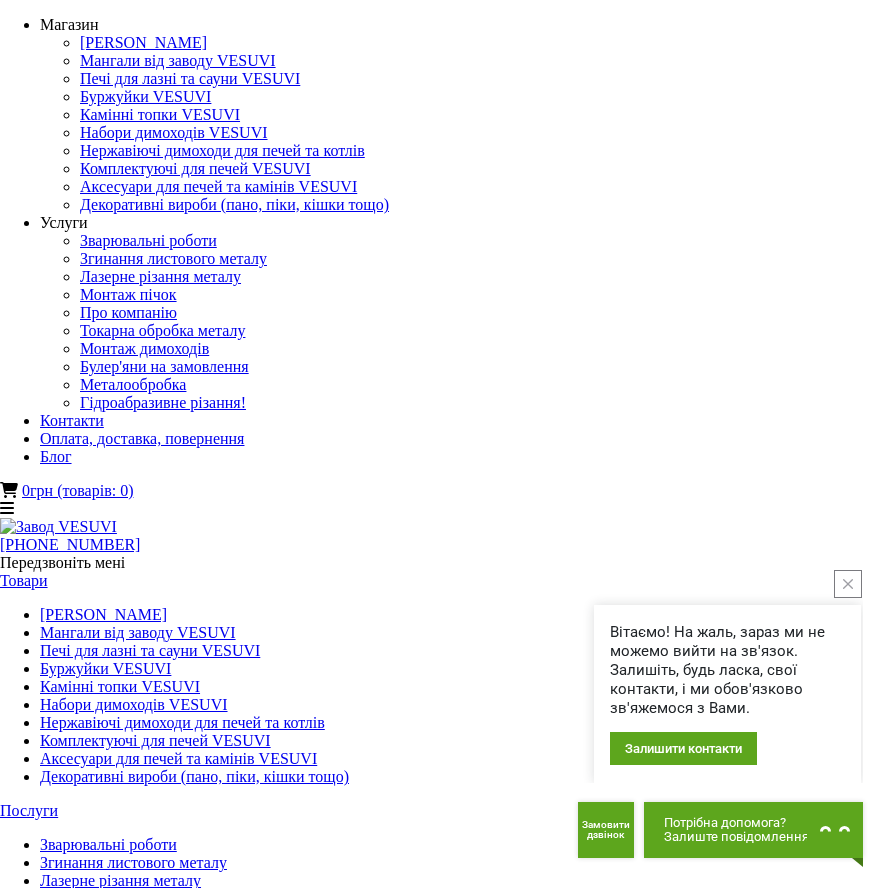 click at bounding box center (848, 584) 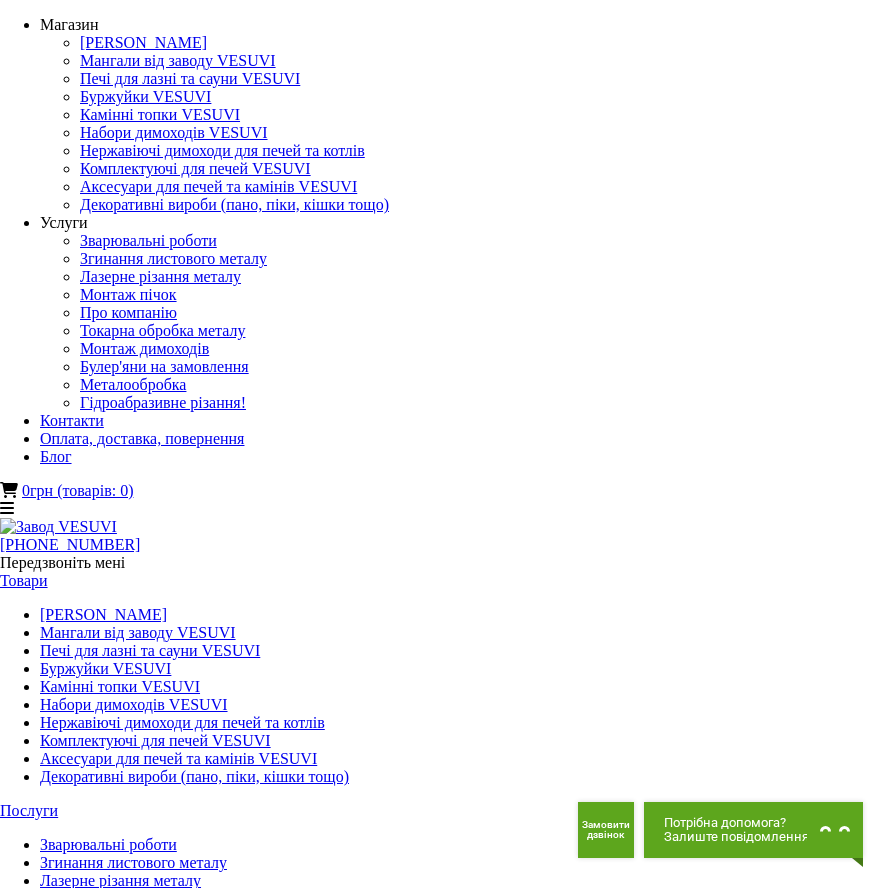 click on "Мангали-барбекю-[PERSON_NAME]" at bounding box center [446, 1735] 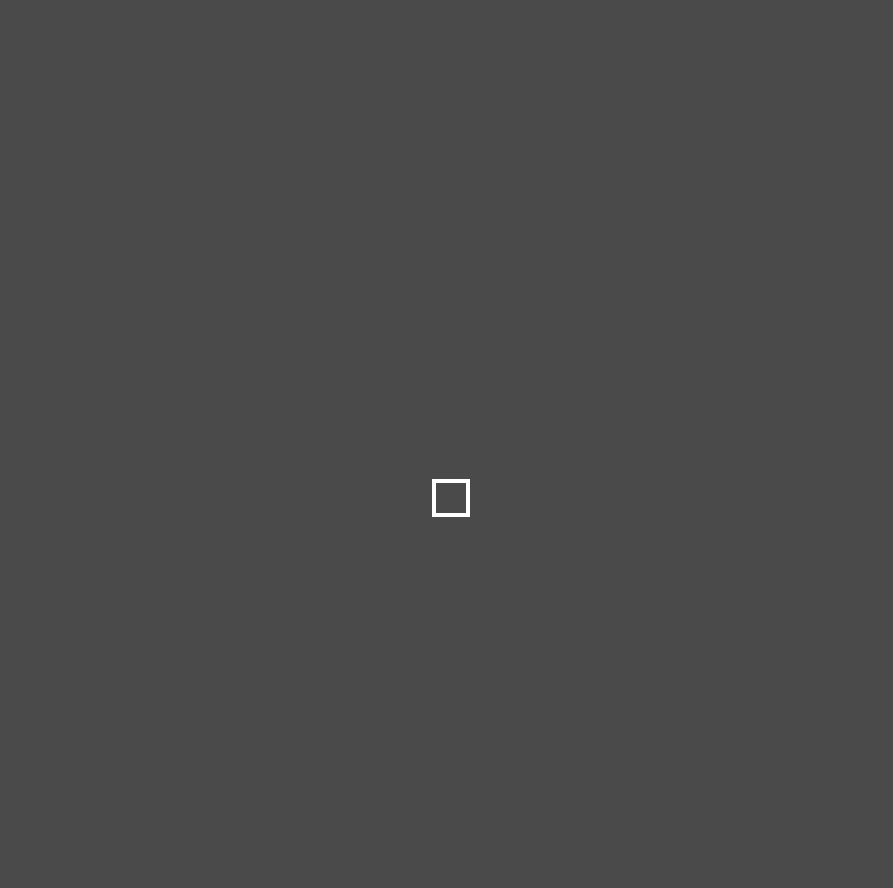 scroll, scrollTop: 0, scrollLeft: 0, axis: both 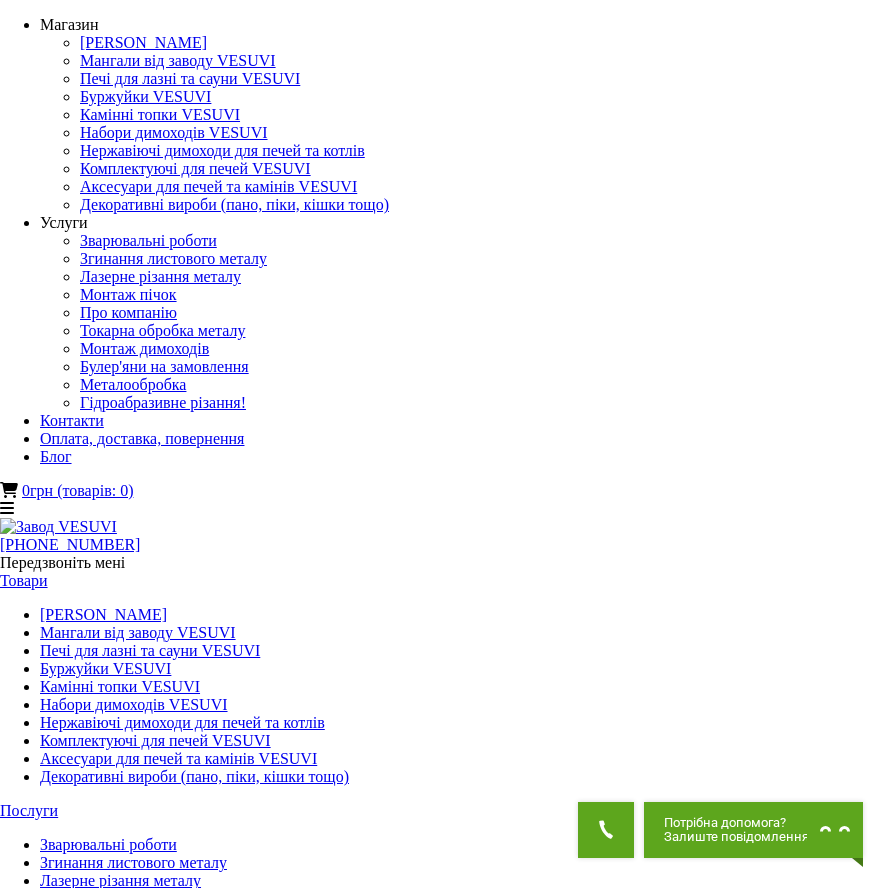 click on "Мангали стаціонарні VESUVI" at bounding box center (446, 1699) 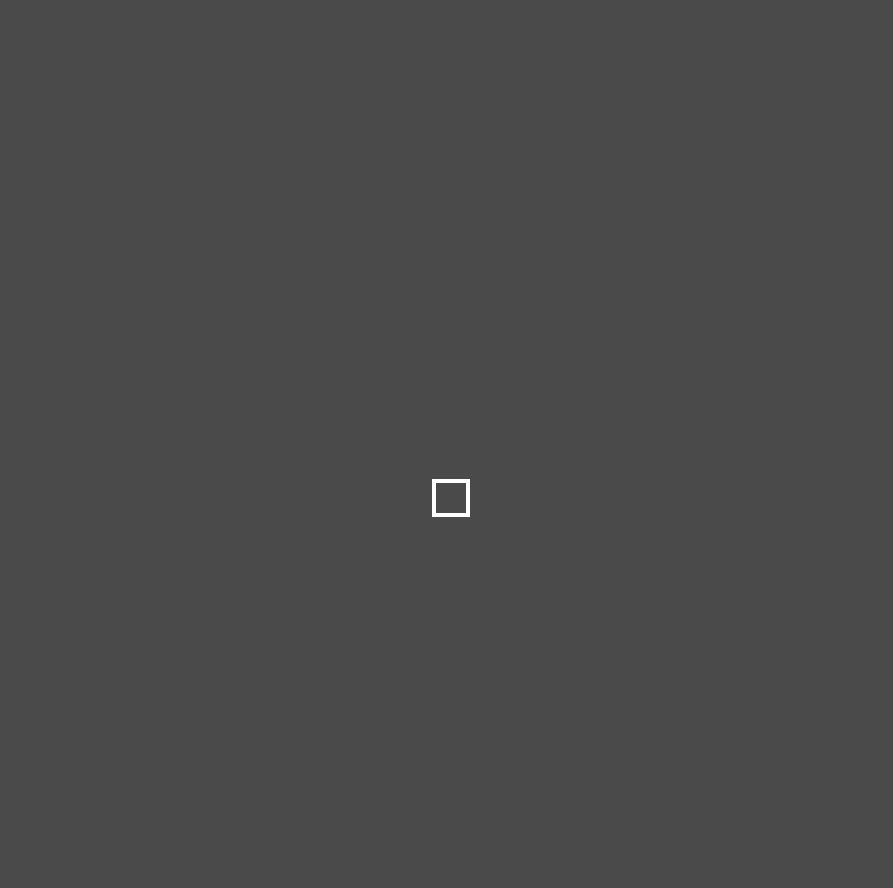 scroll, scrollTop: 0, scrollLeft: 0, axis: both 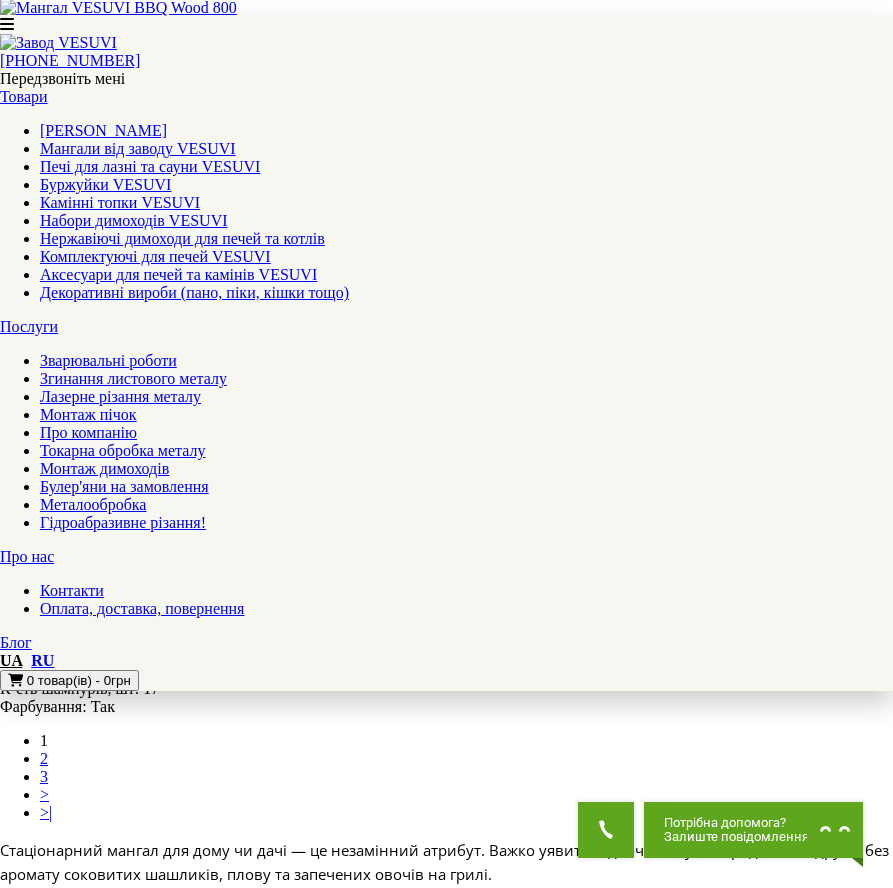 click on "2" at bounding box center [44, 758] 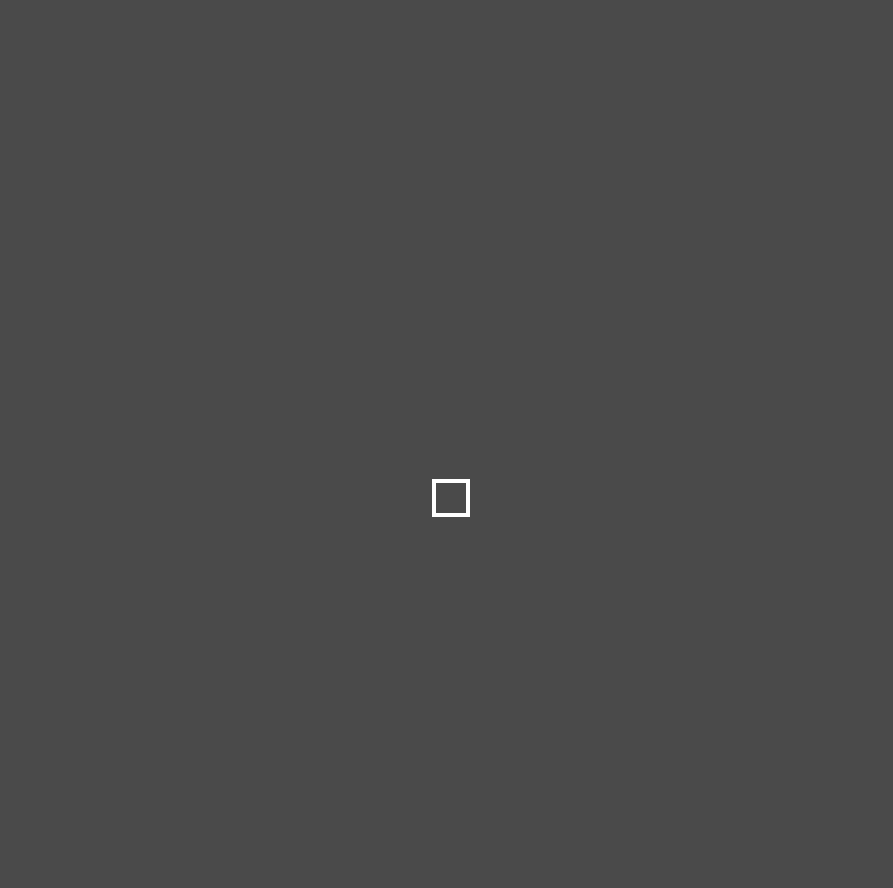 scroll, scrollTop: 0, scrollLeft: 0, axis: both 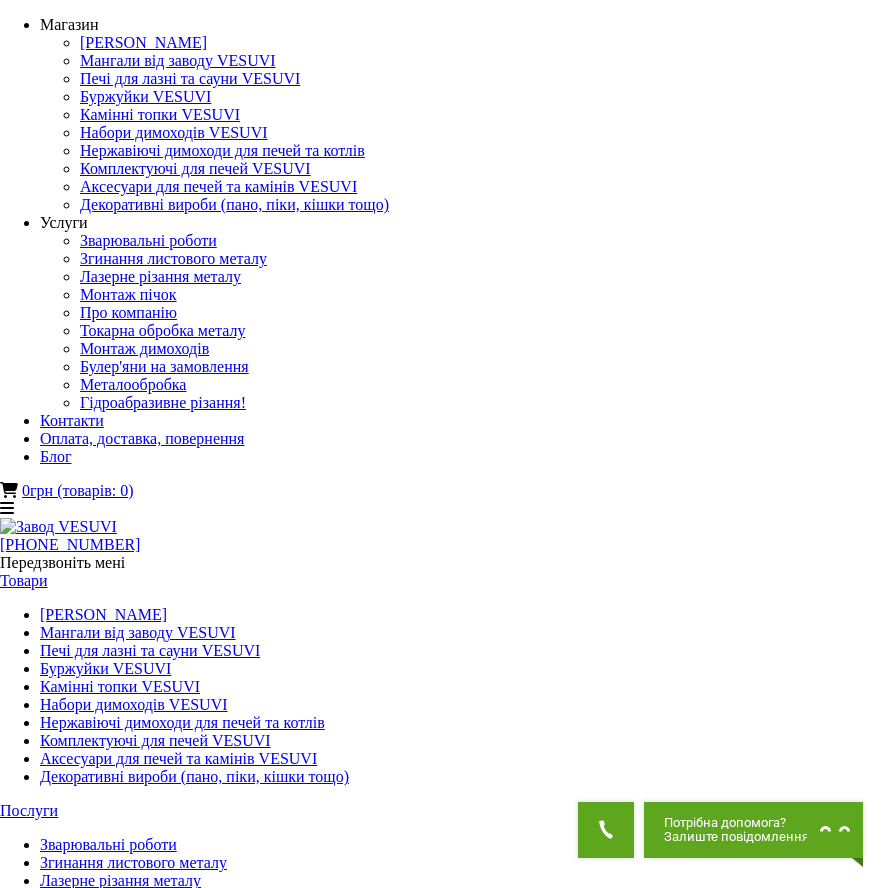 click on "Мангали фігури тварин VESUVI" at bounding box center (446, 1987) 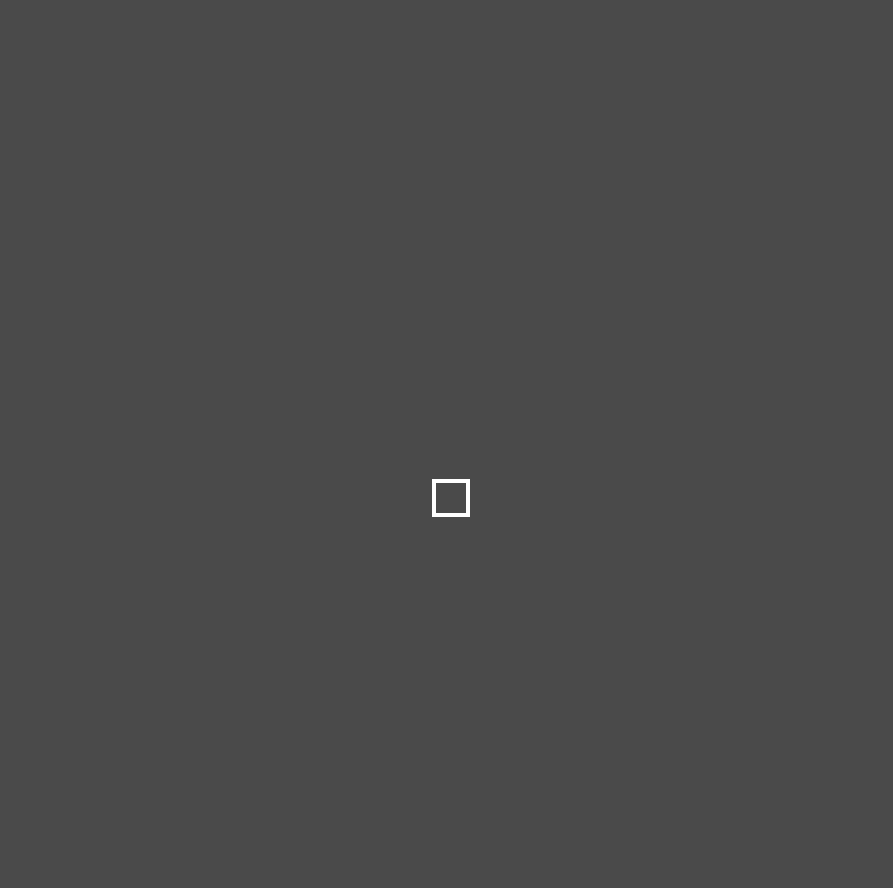 scroll, scrollTop: 0, scrollLeft: 0, axis: both 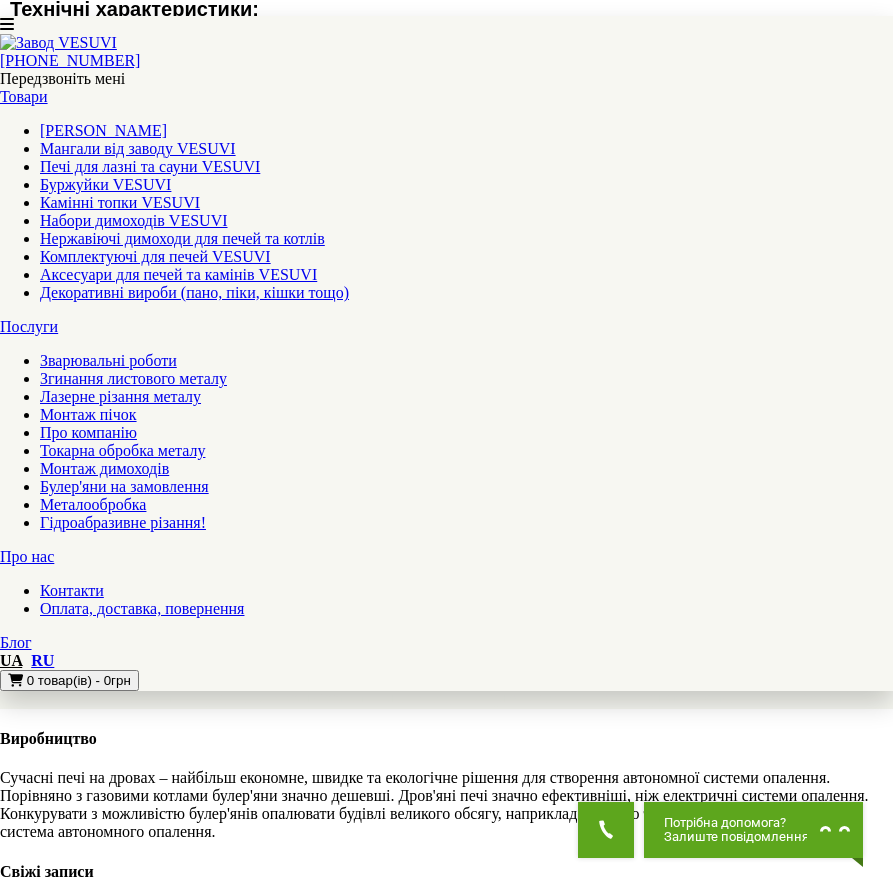 click on "2" at bounding box center (44, -478) 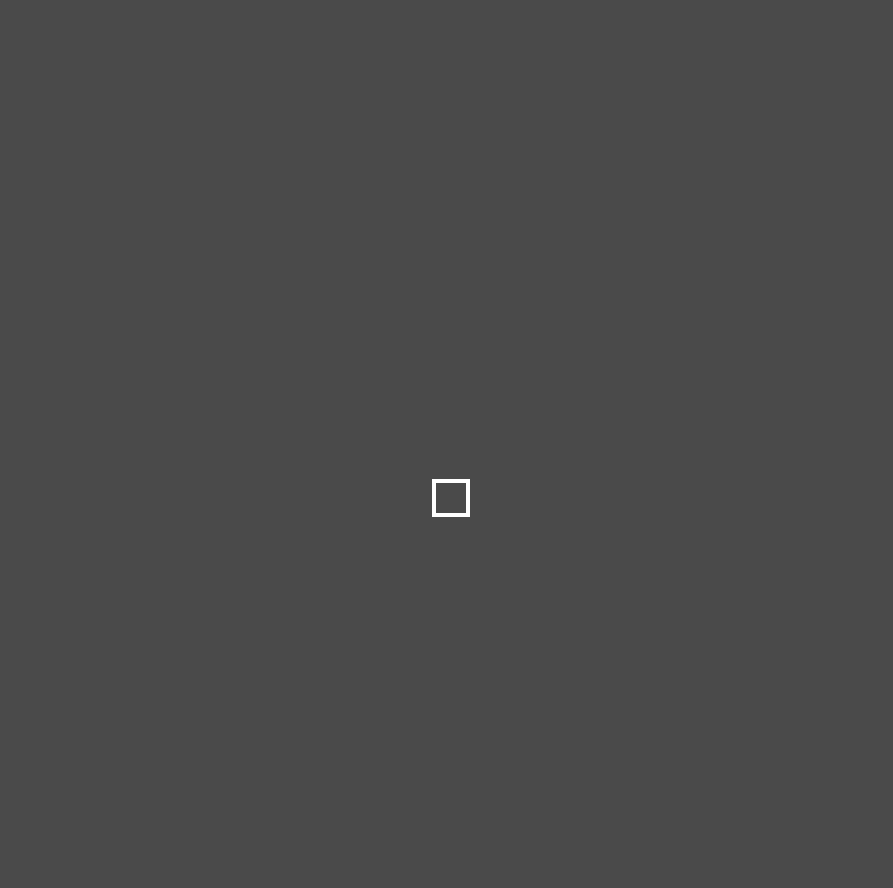 scroll, scrollTop: 0, scrollLeft: 0, axis: both 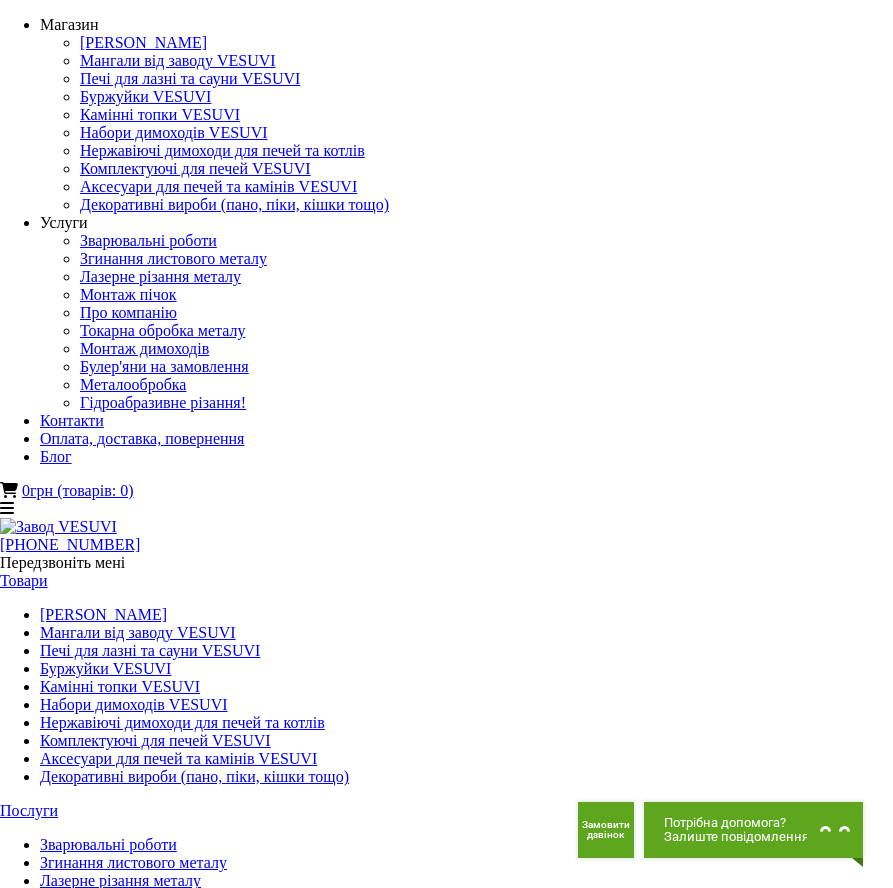 click on "Мангали з дахом VESUVI" at bounding box center [446, 1843] 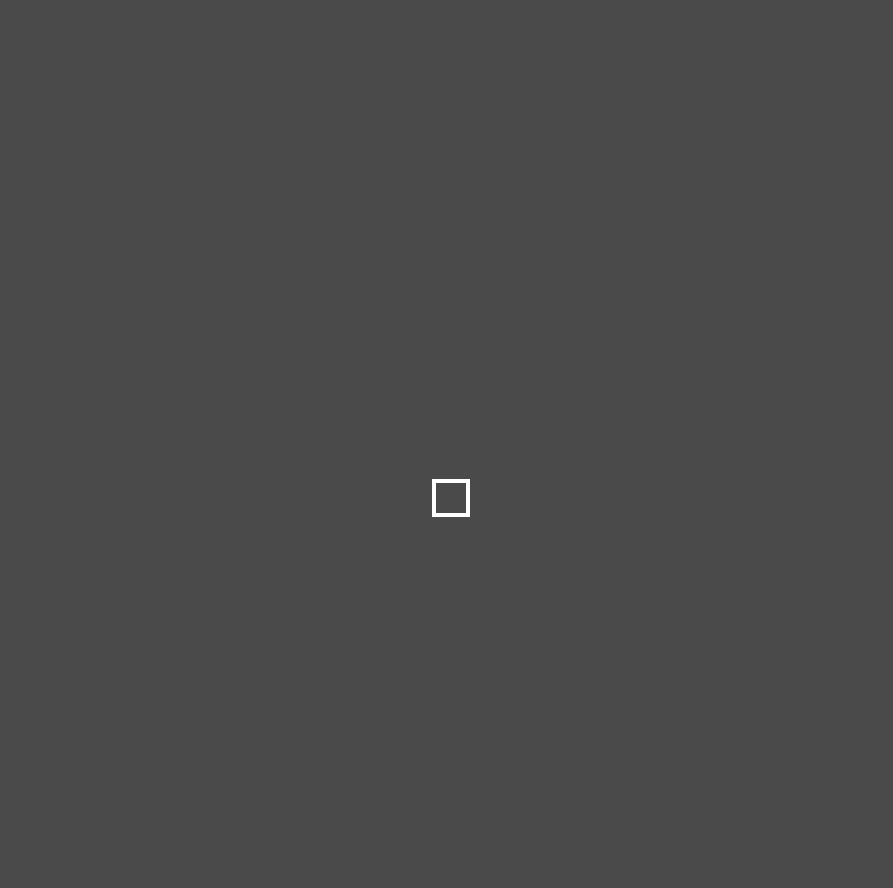 scroll, scrollTop: 0, scrollLeft: 0, axis: both 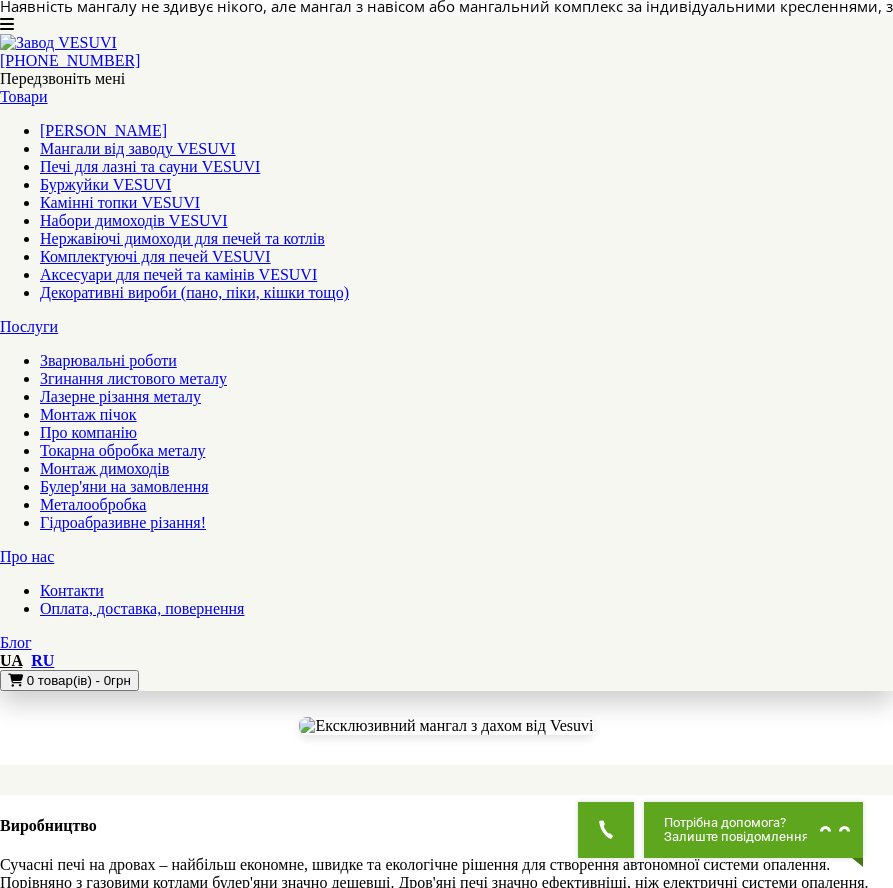 click on "2" at bounding box center (44, -154) 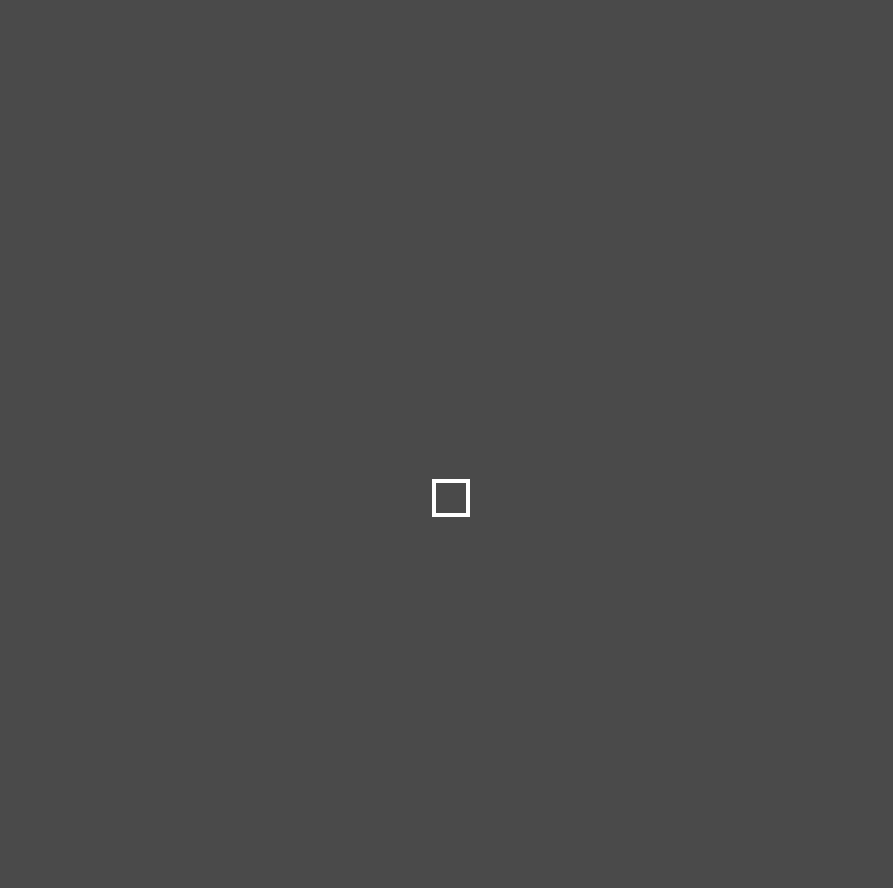 scroll, scrollTop: 0, scrollLeft: 0, axis: both 